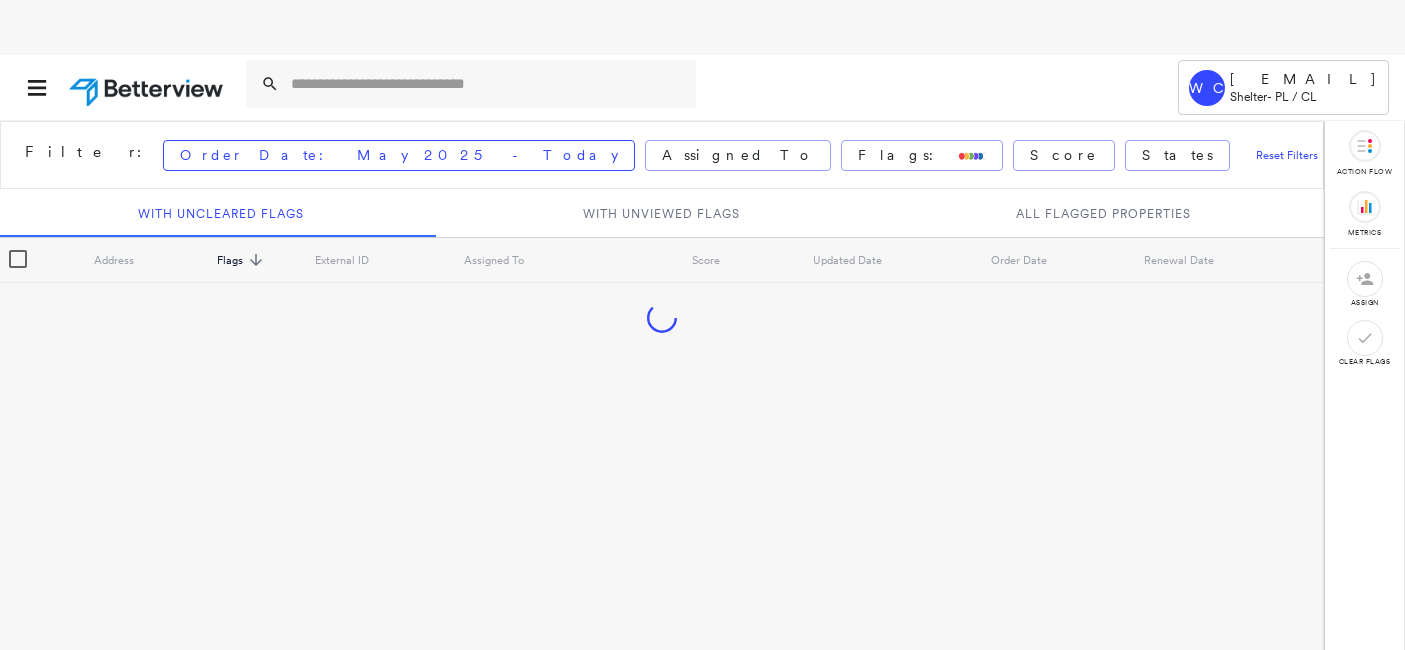 scroll, scrollTop: 0, scrollLeft: 0, axis: both 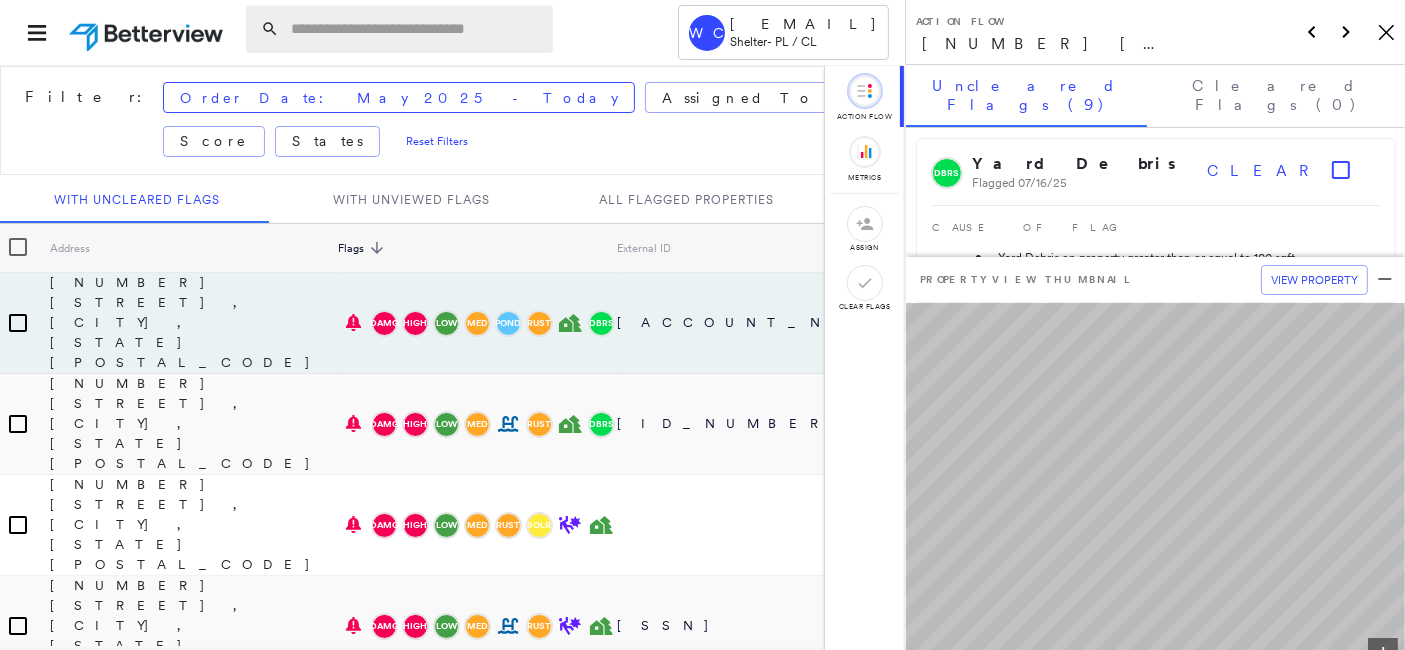 click on "Order Date: May 2025 - Today Assigned To Flags: Score States Reset Filters" at bounding box center (638, 120) 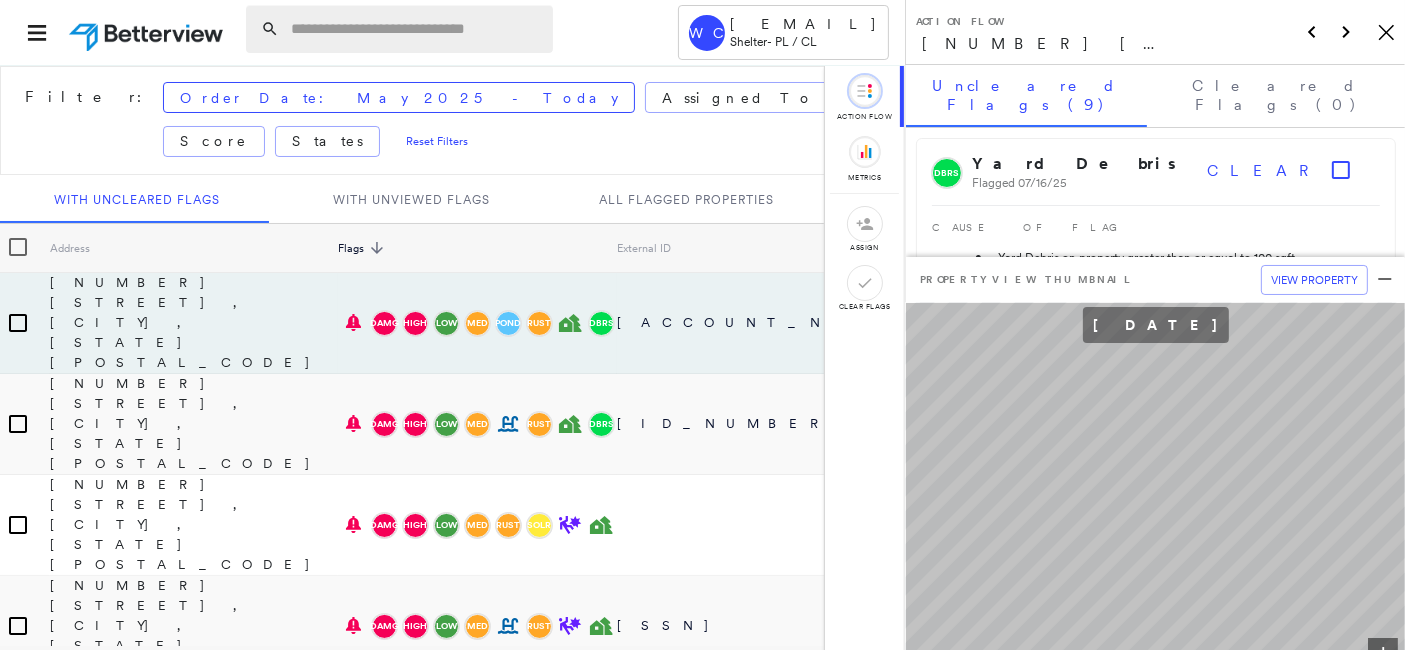 click at bounding box center [416, 29] 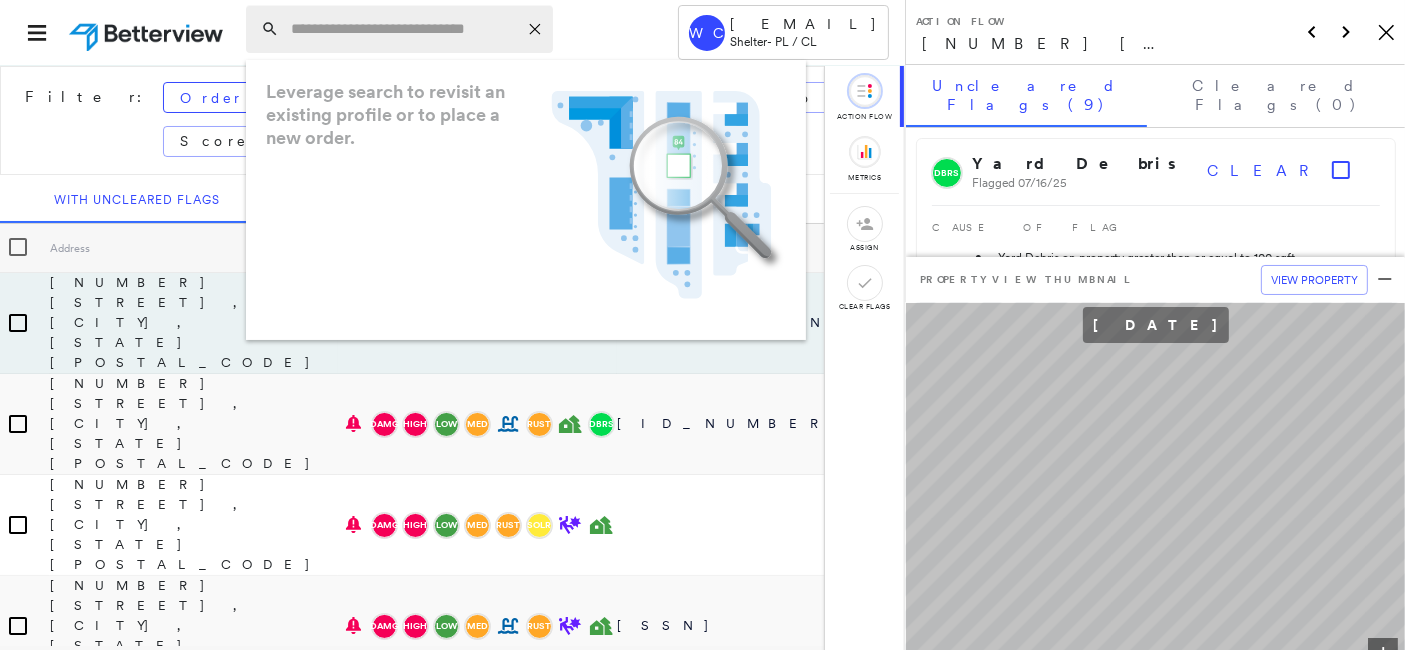paste on "**********" 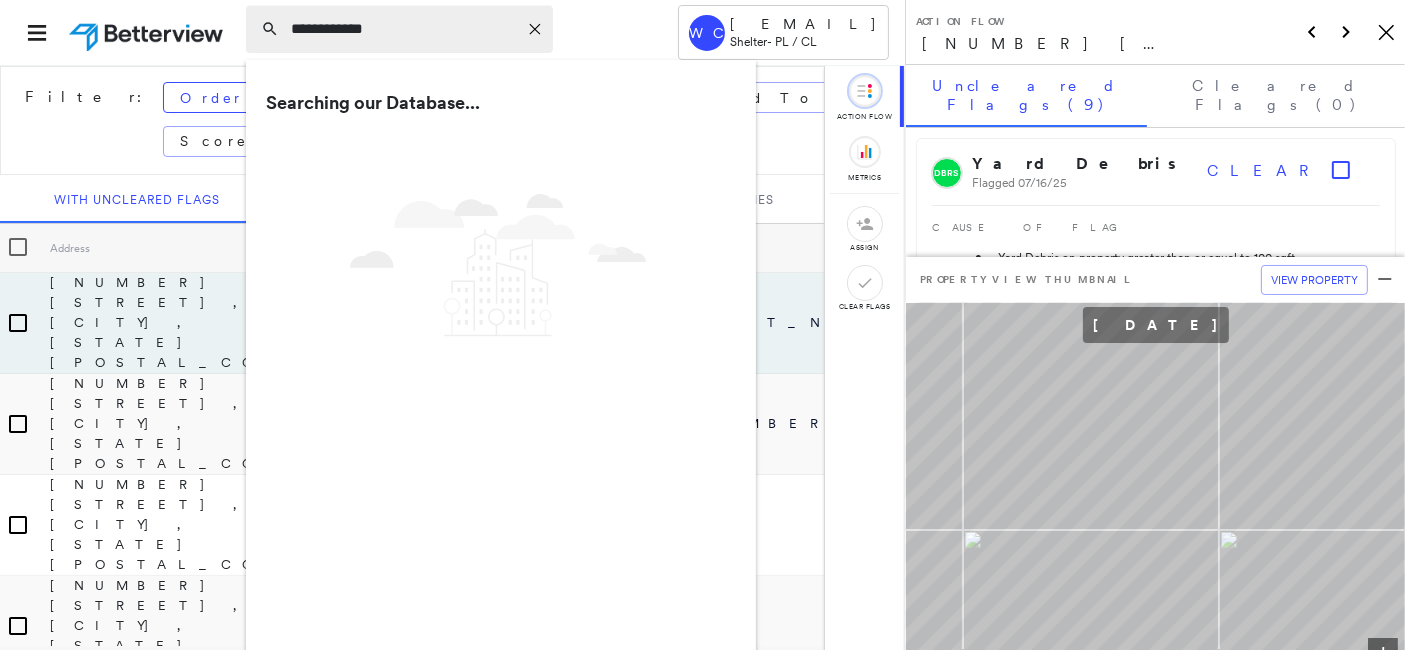 click on "**********" at bounding box center [404, 29] 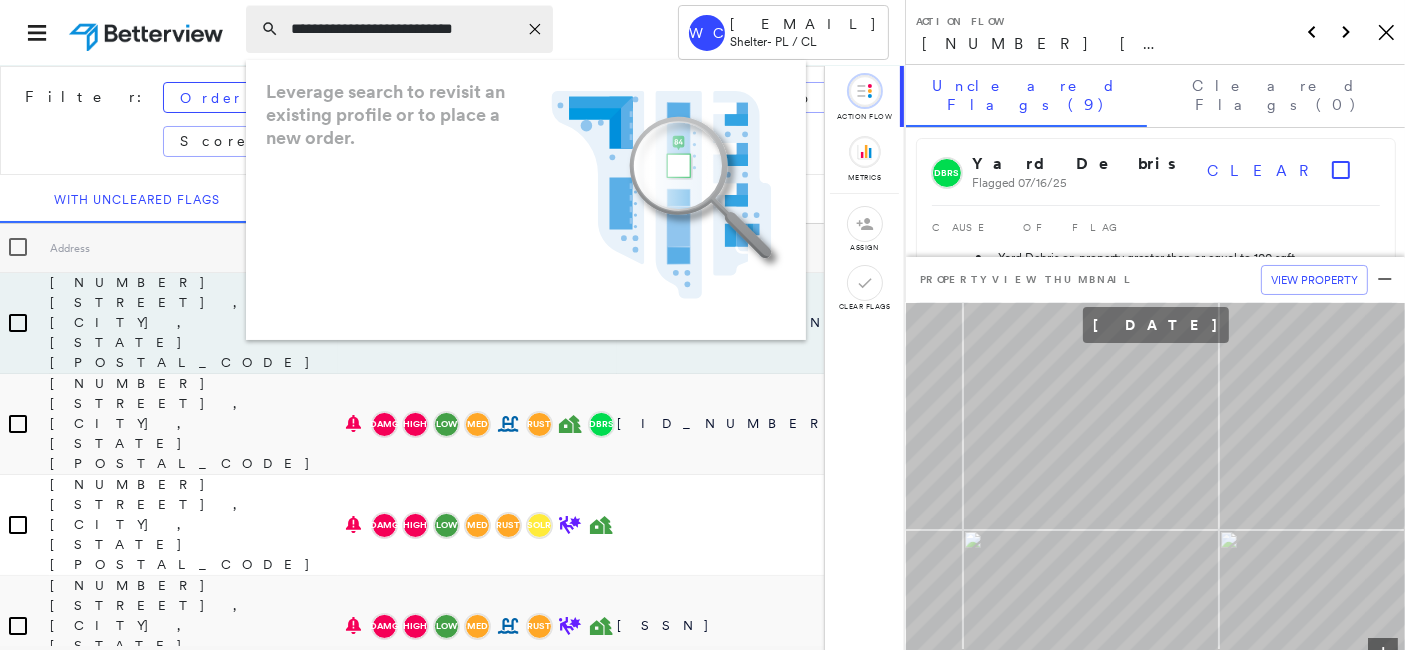 click on "**********" at bounding box center [404, 29] 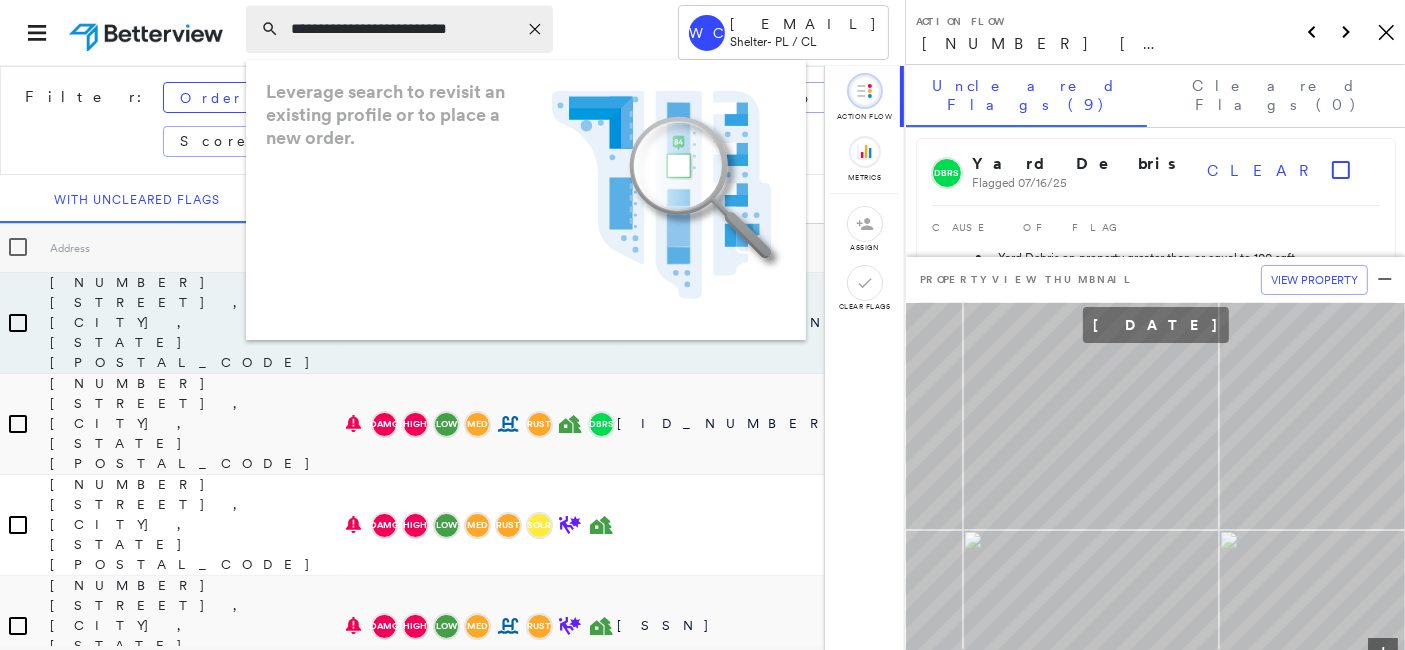 type on "**********" 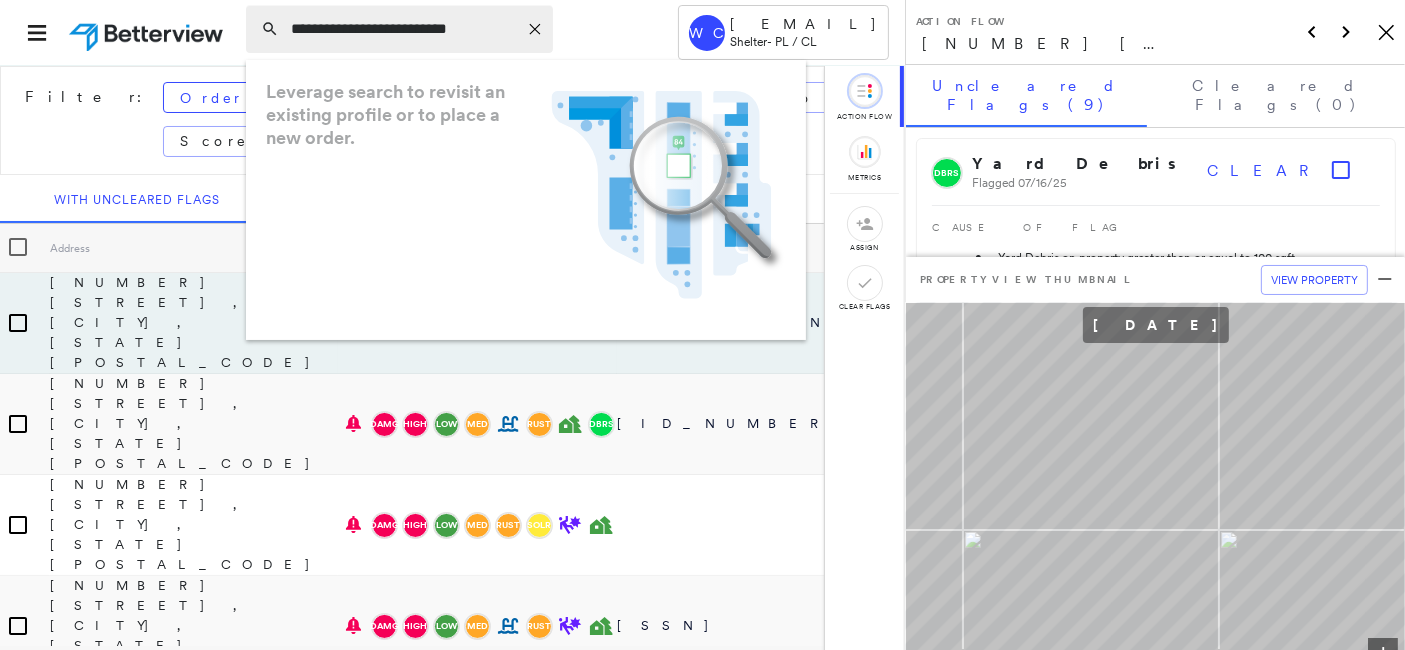 click 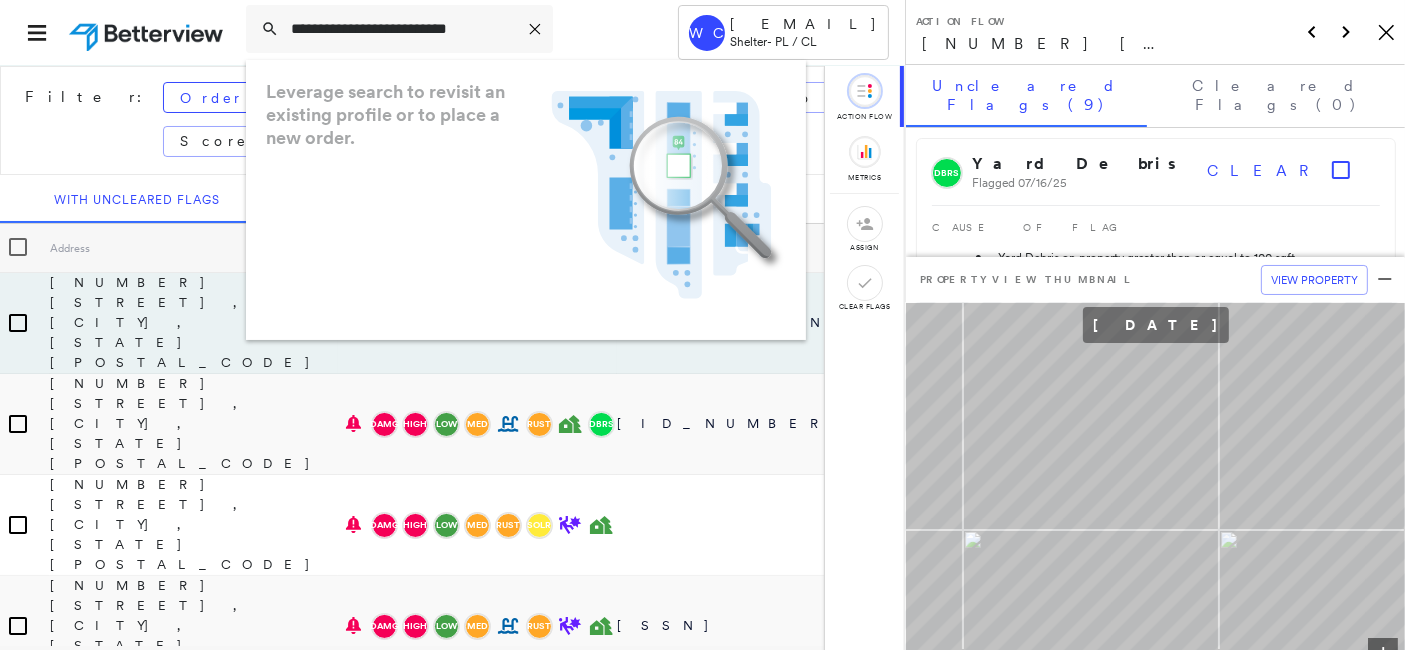 click on "WC [EMAIL] [BRAND]" at bounding box center (452, 32) 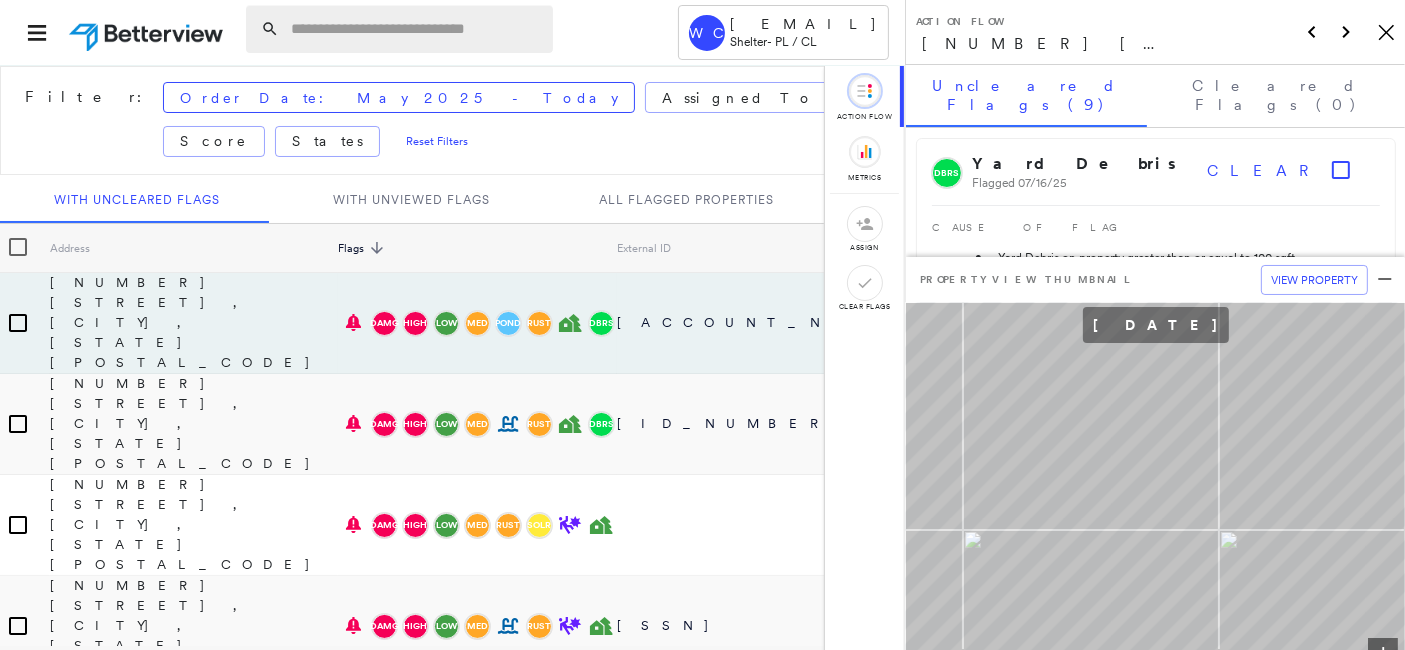 click at bounding box center (416, 29) 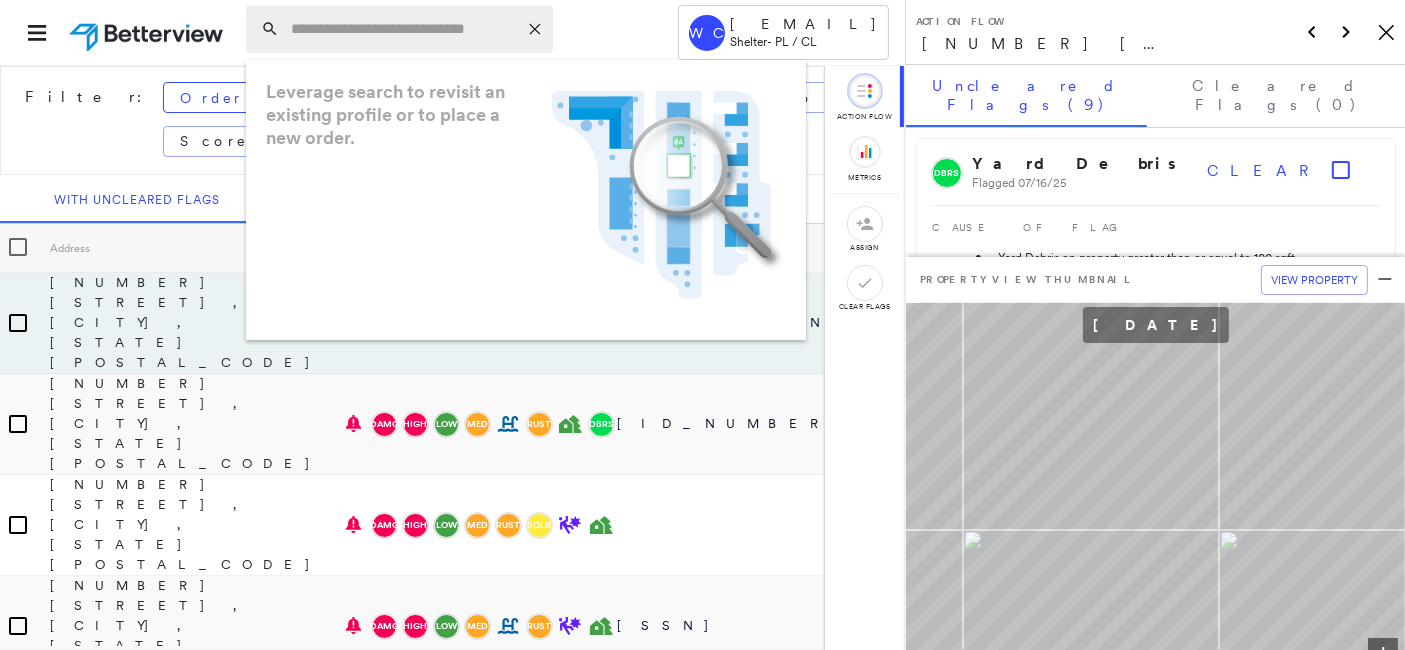 paste on "**********" 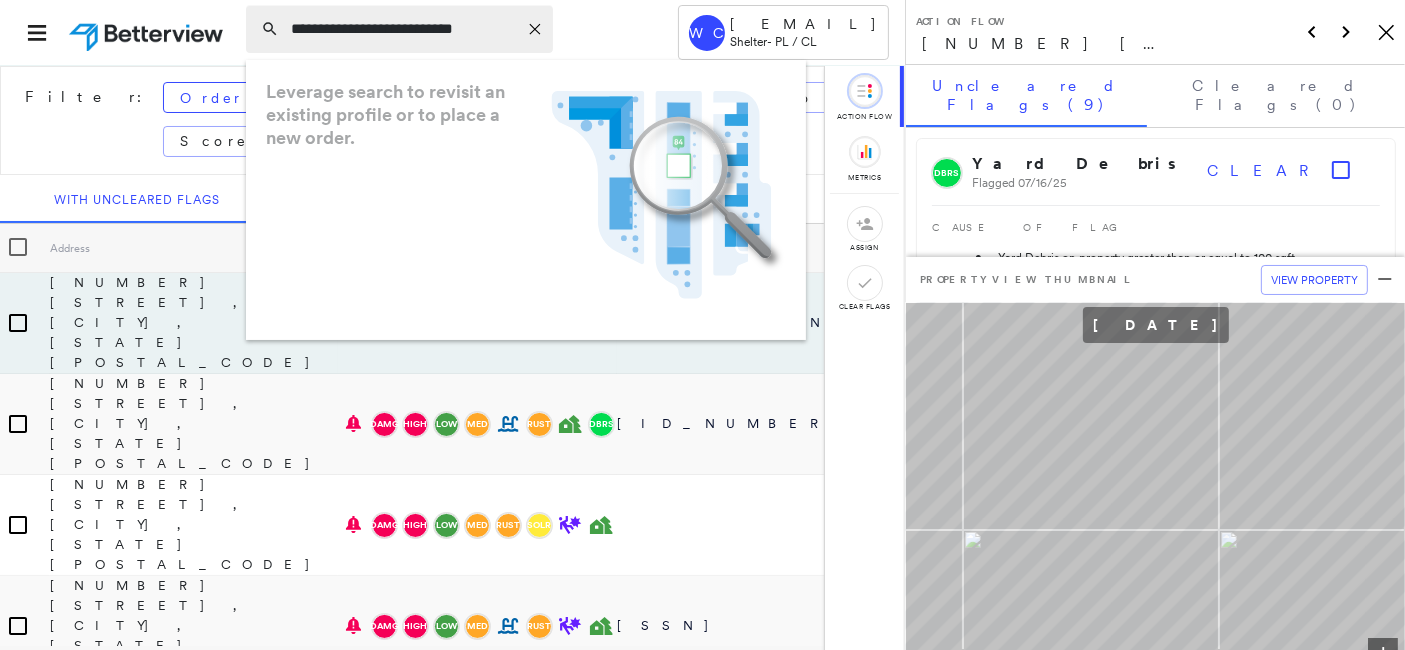 type on "**********" 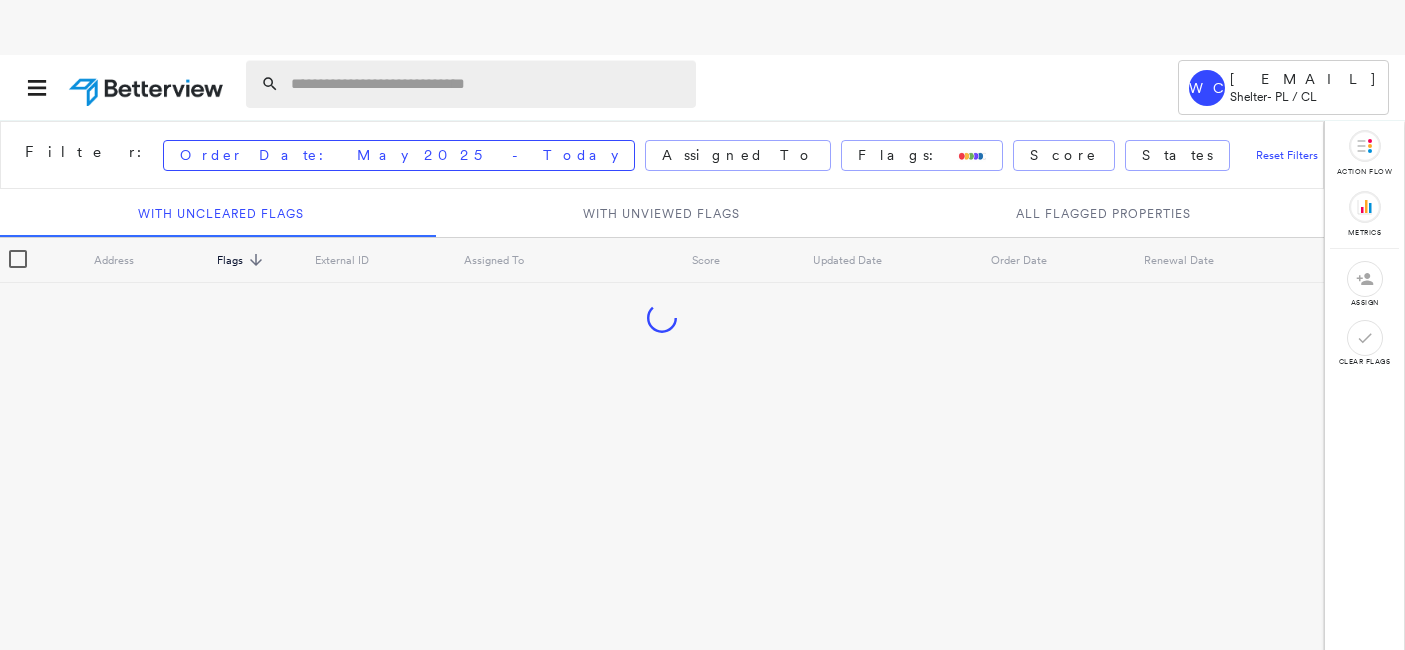 scroll, scrollTop: 0, scrollLeft: 0, axis: both 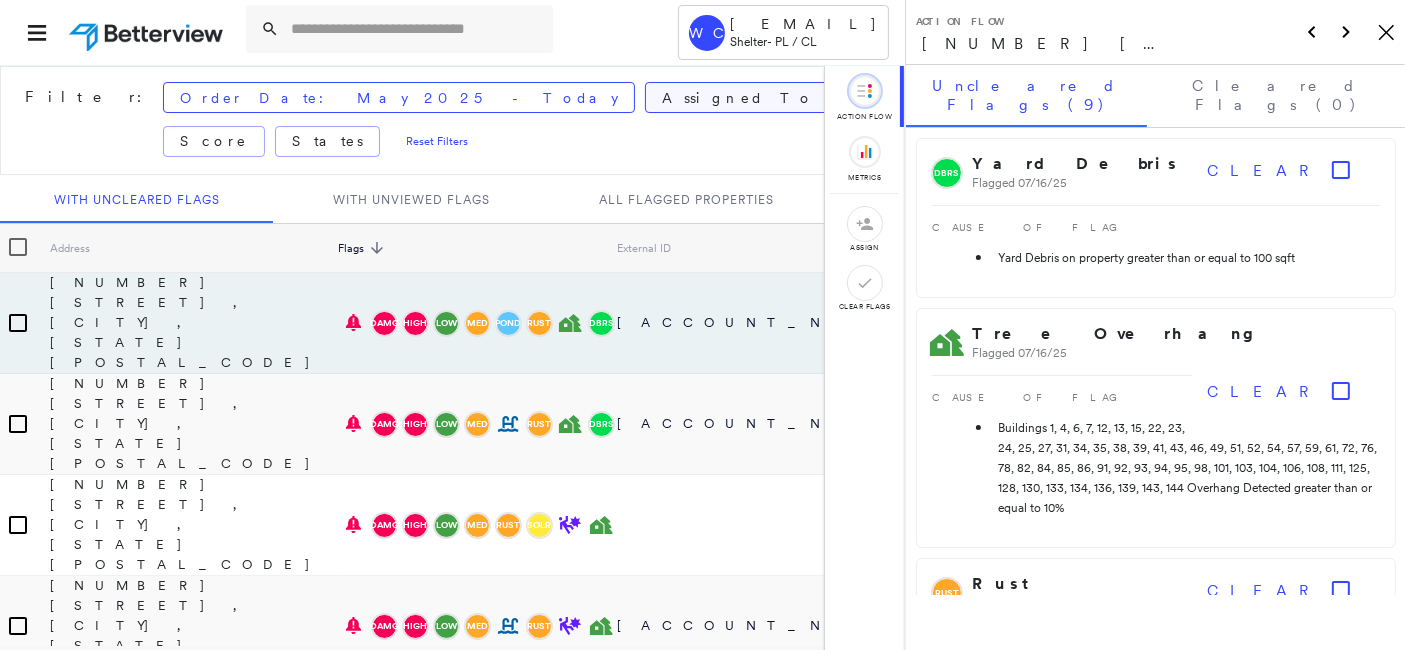 click on "Assigned To" at bounding box center [738, 97] 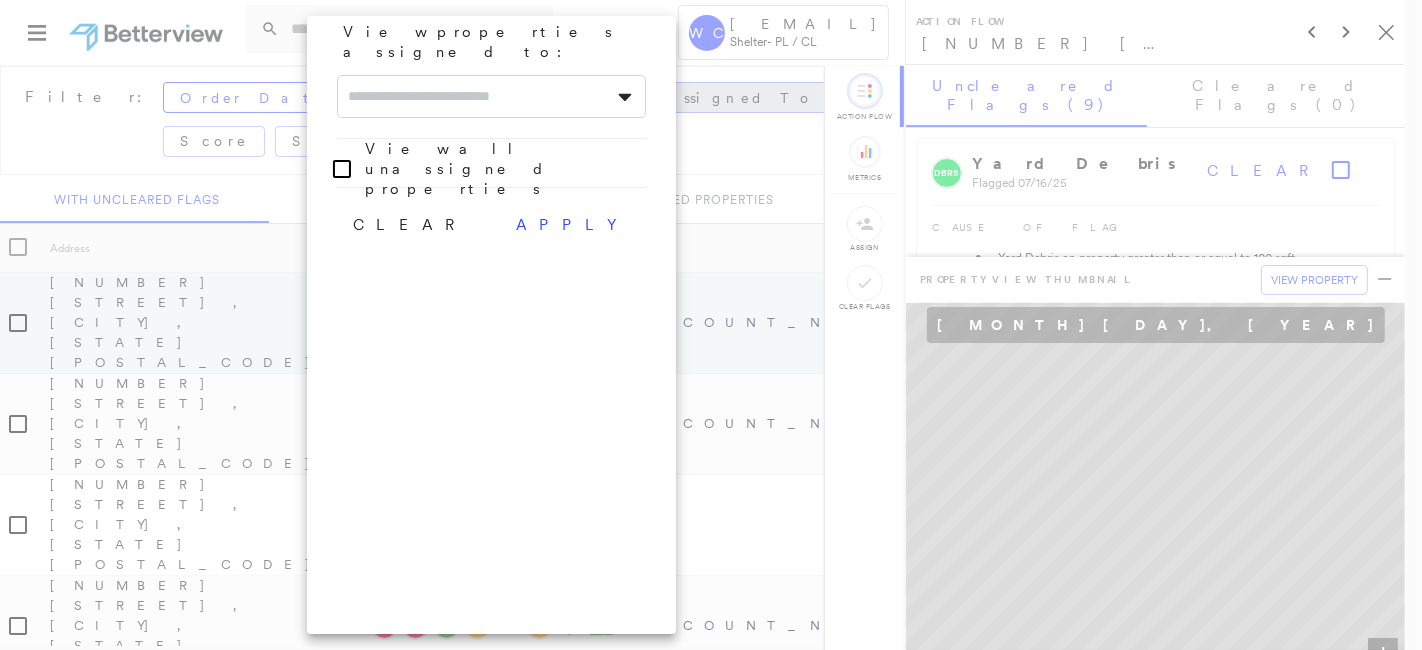 click at bounding box center [711, 325] 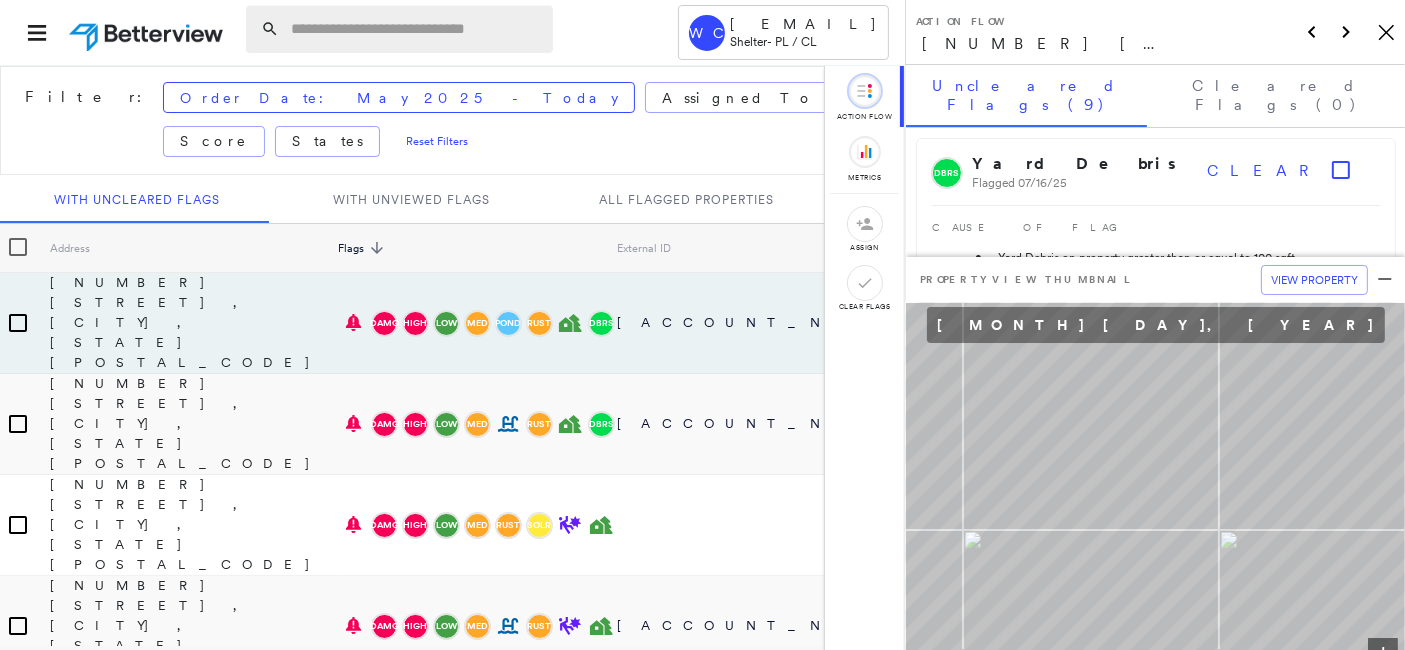 click at bounding box center [416, 29] 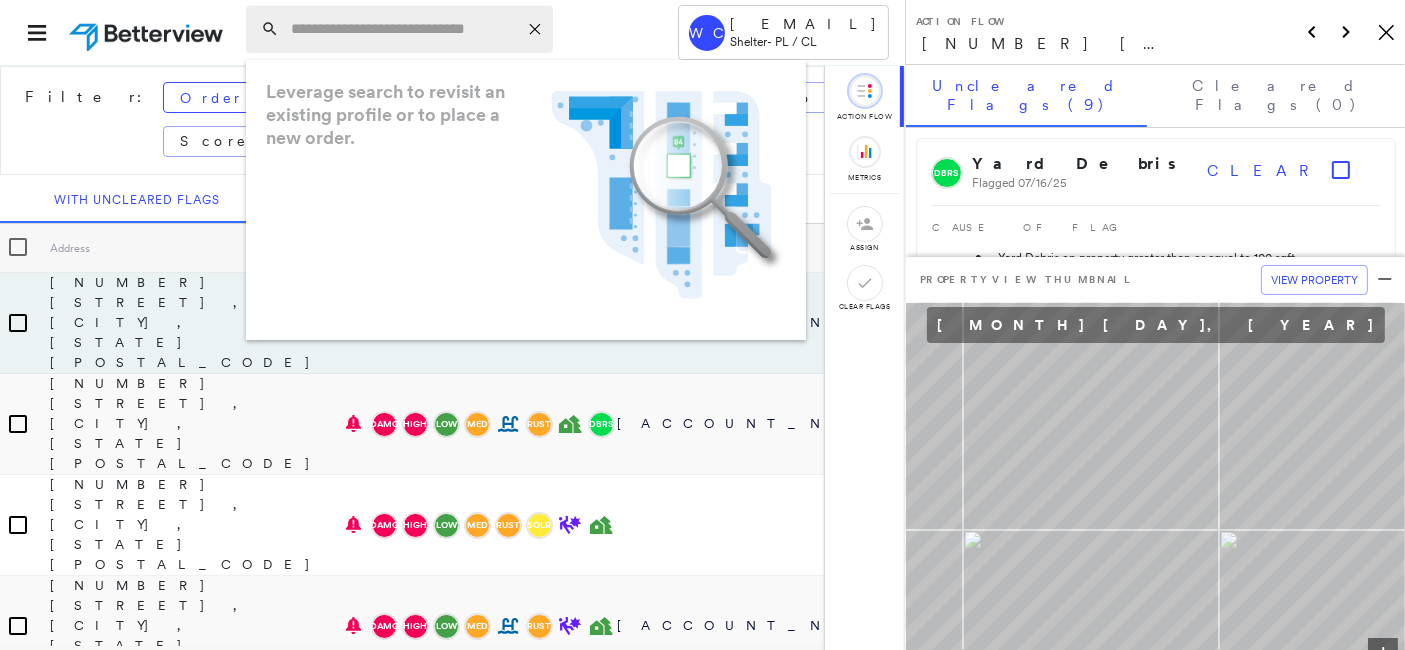 paste on "**********" 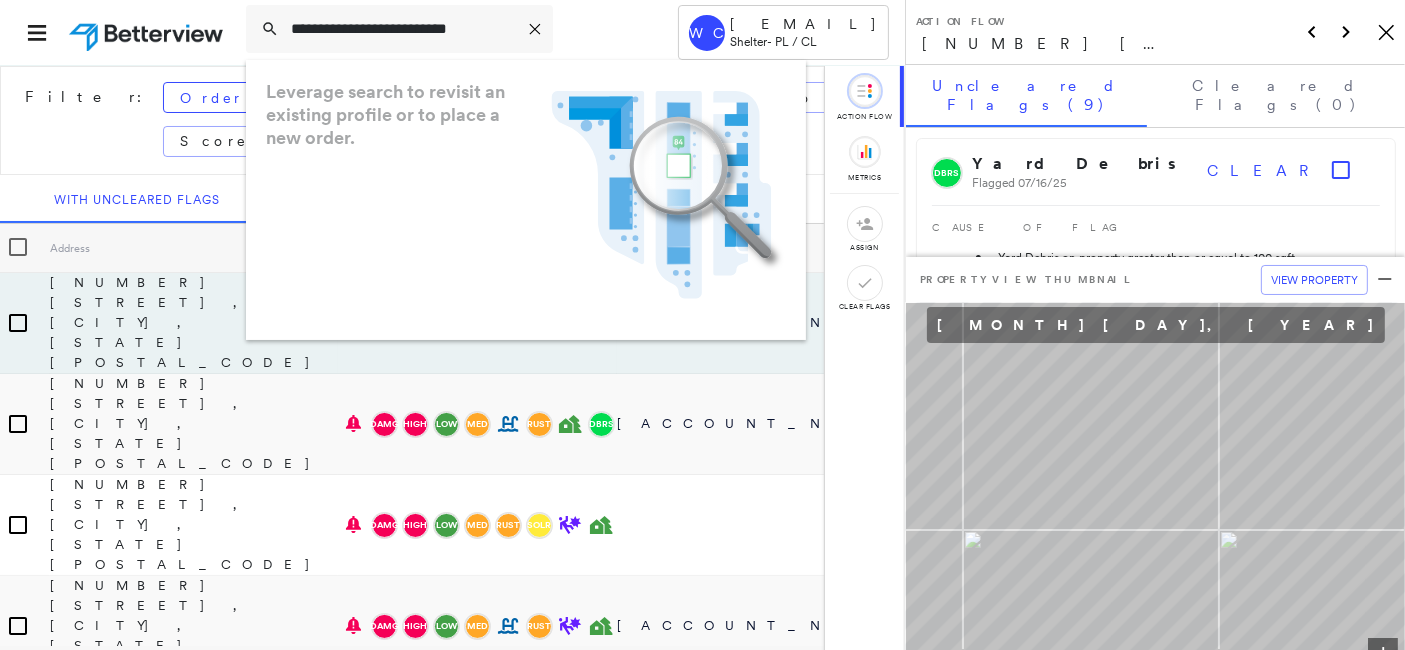 scroll, scrollTop: 2, scrollLeft: 0, axis: vertical 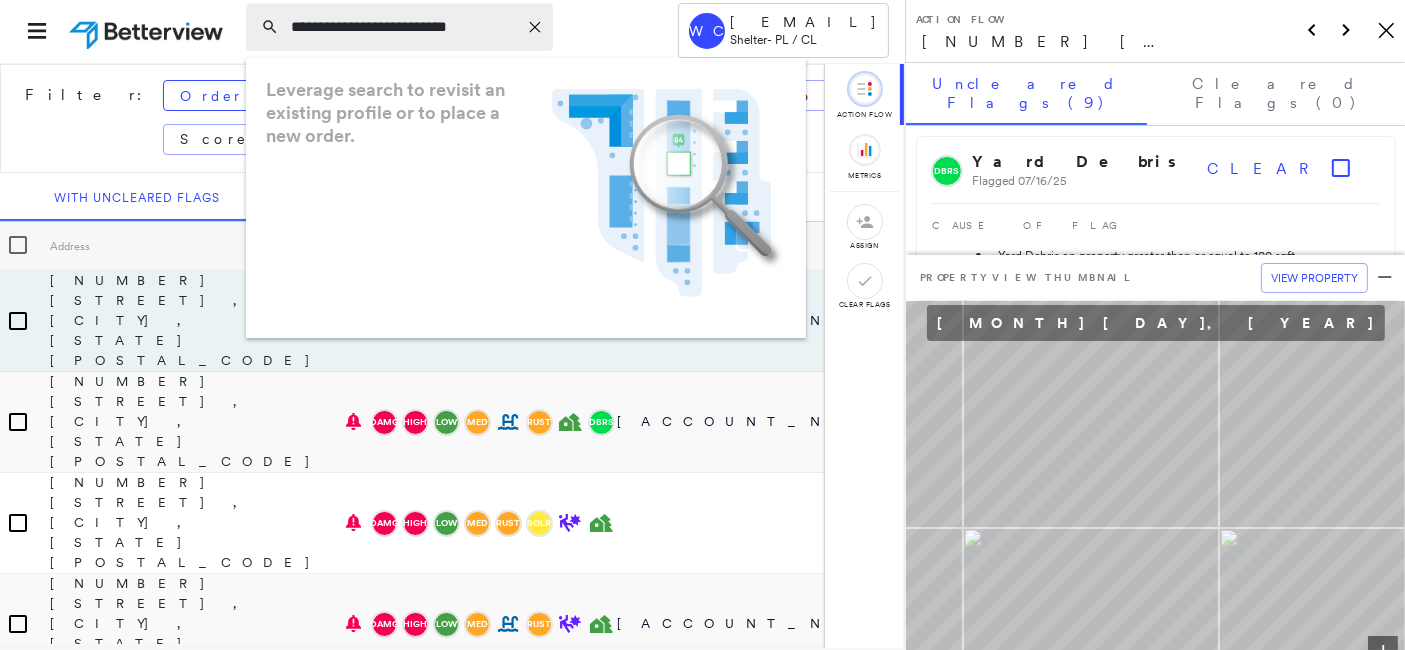 drag, startPoint x: 399, startPoint y: 21, endPoint x: 411, endPoint y: 39, distance: 21.633308 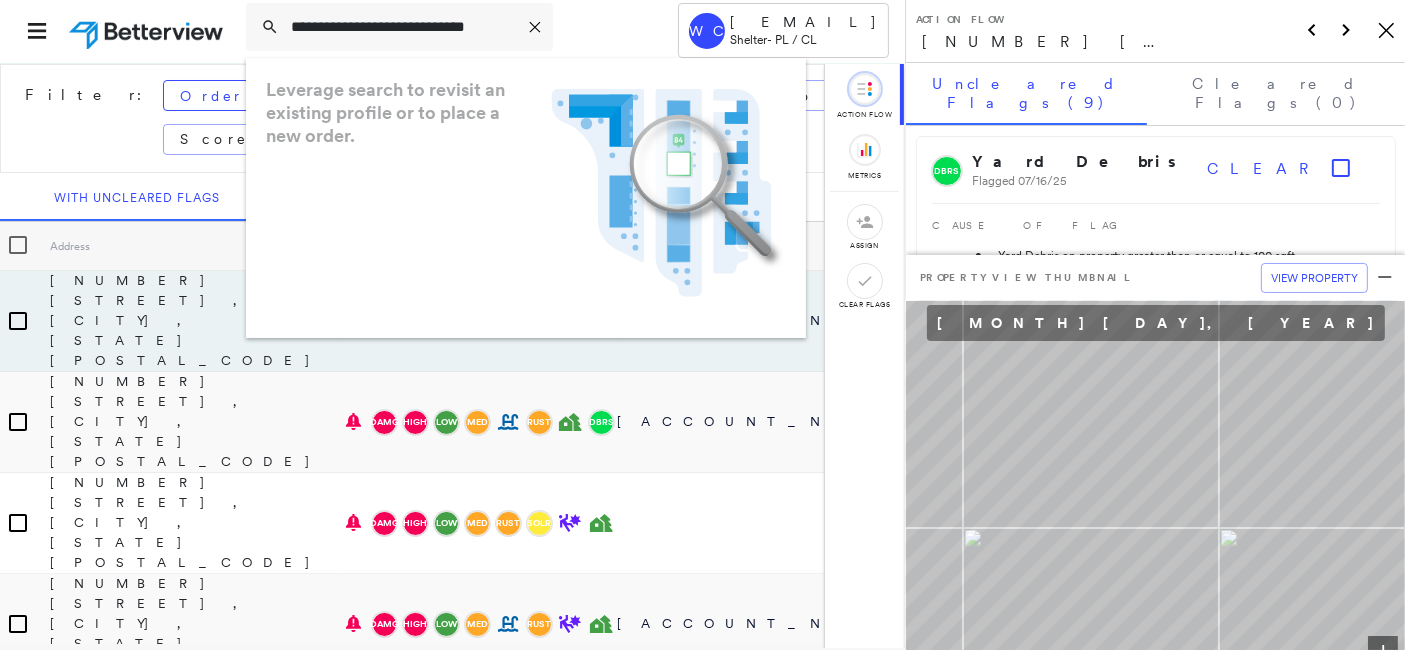 type on "**********" 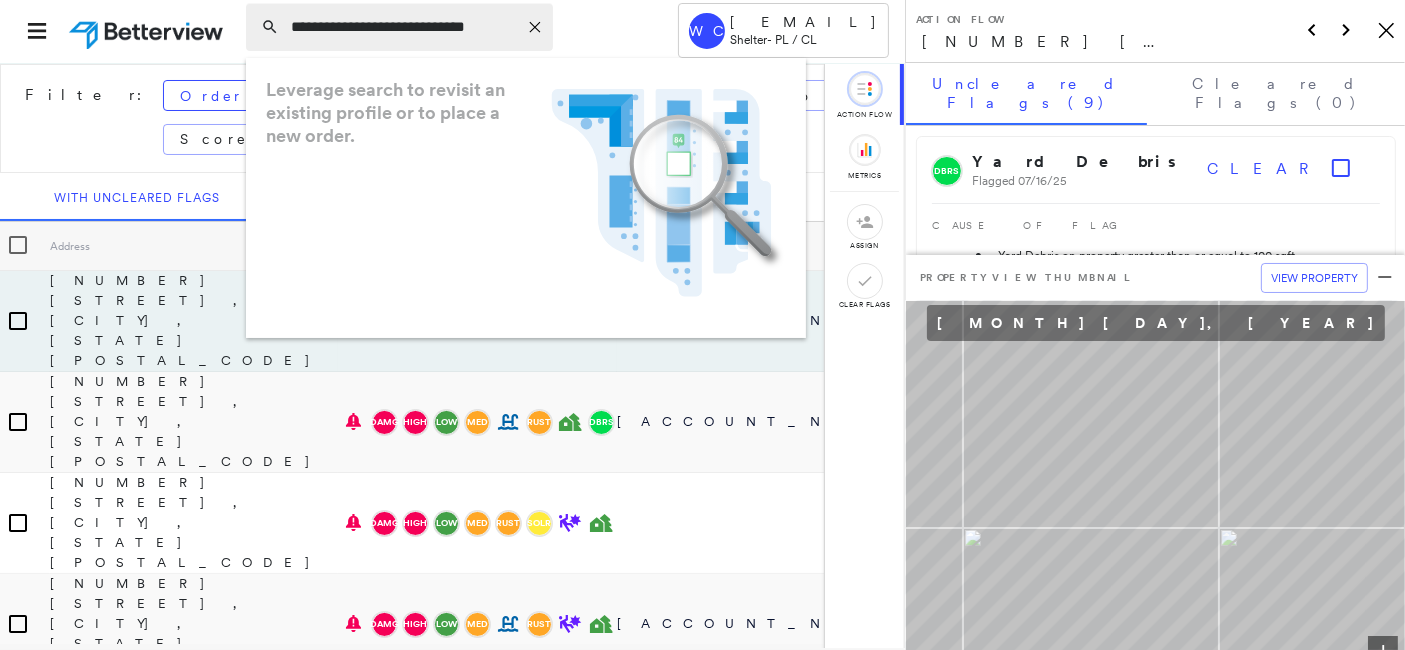 click on "**********" at bounding box center [399, 27] 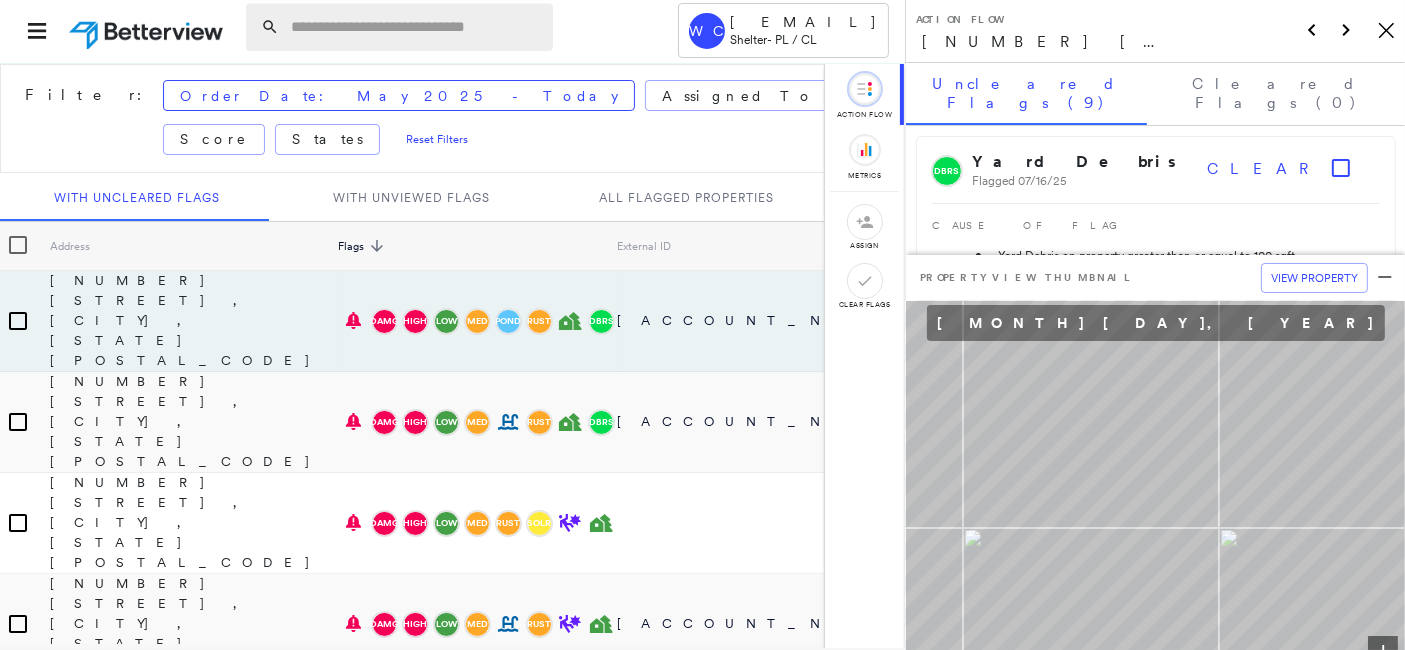 click at bounding box center [416, 27] 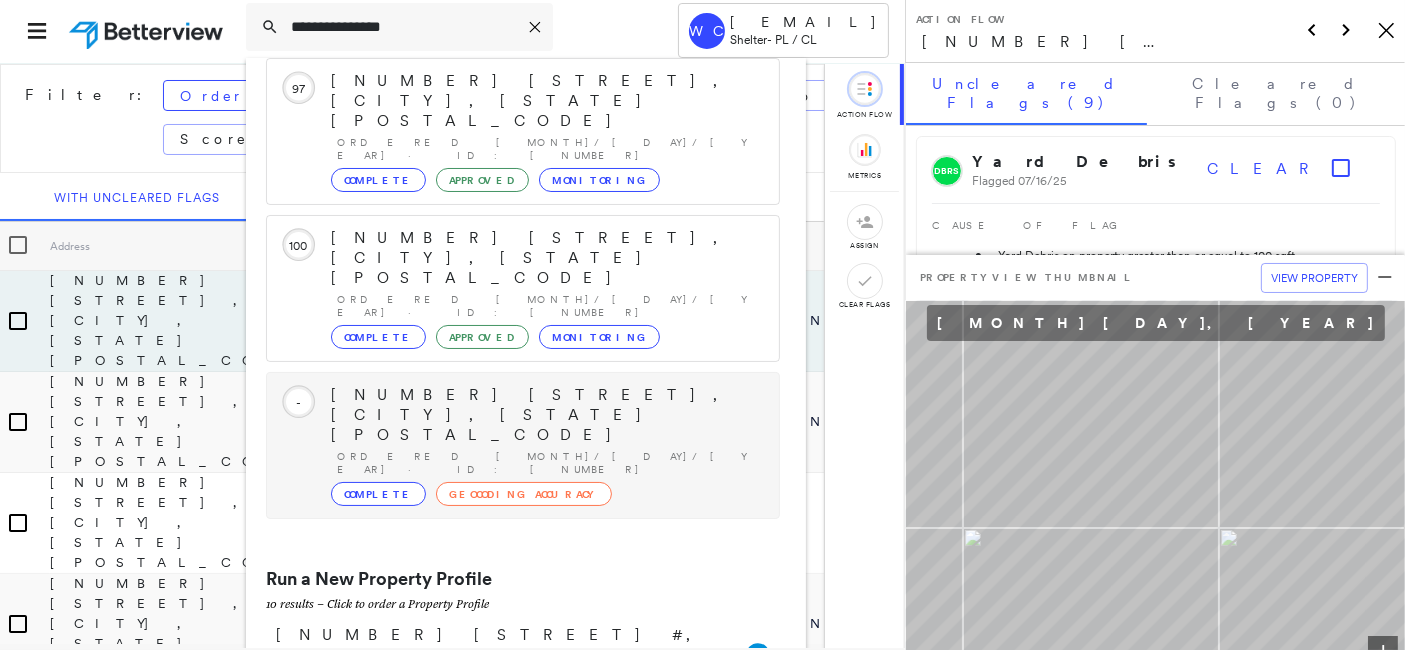 scroll, scrollTop: 0, scrollLeft: 0, axis: both 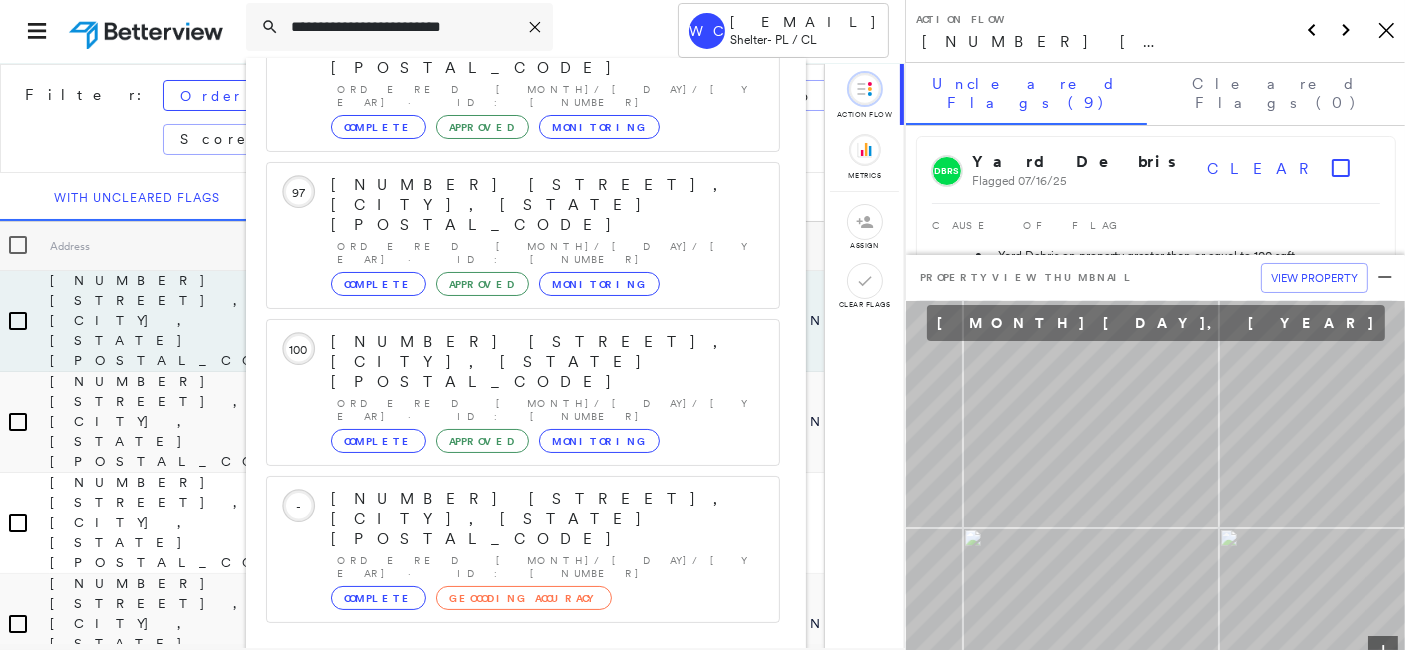 type on "**********" 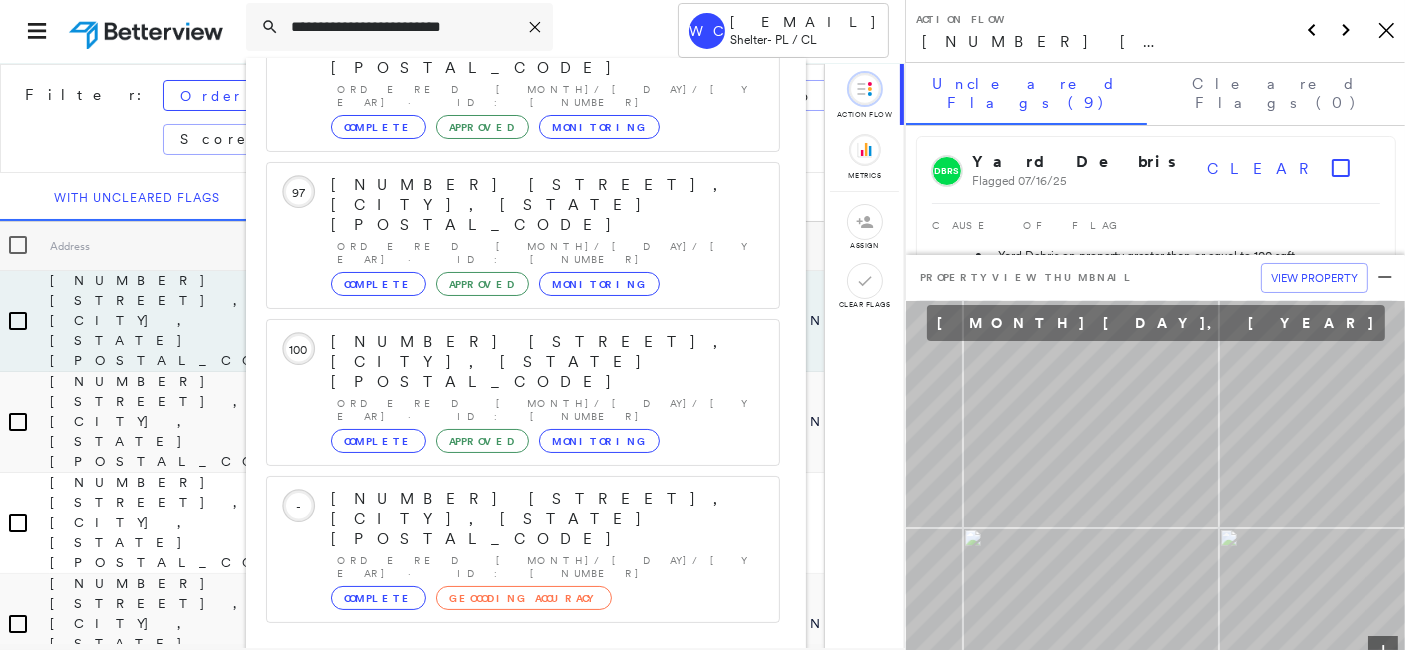click 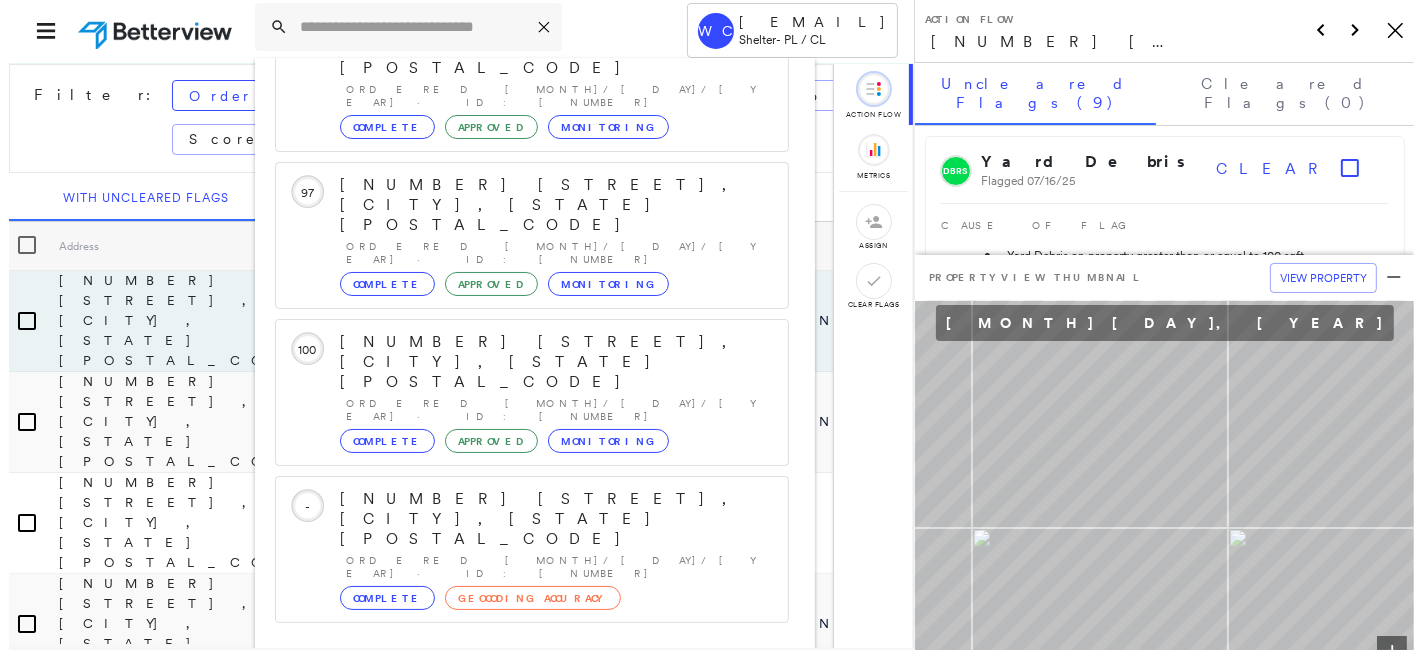 scroll, scrollTop: 0, scrollLeft: 0, axis: both 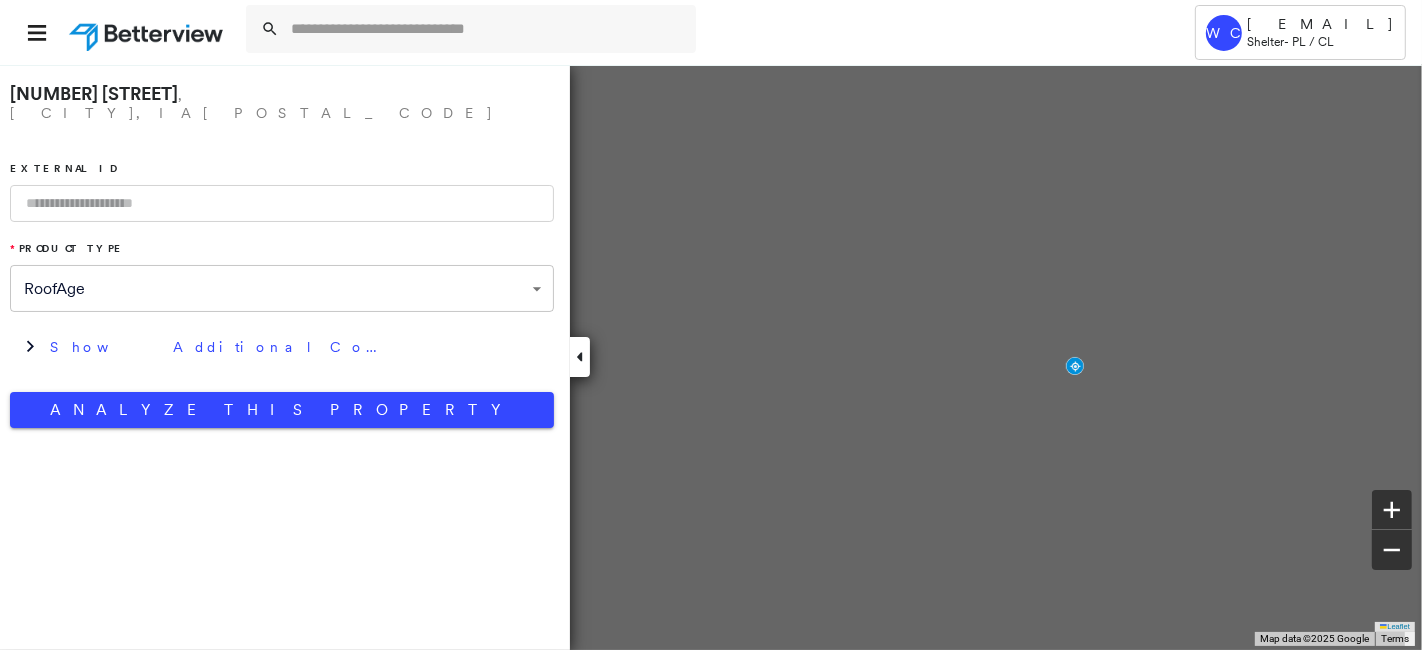 type on "**********" 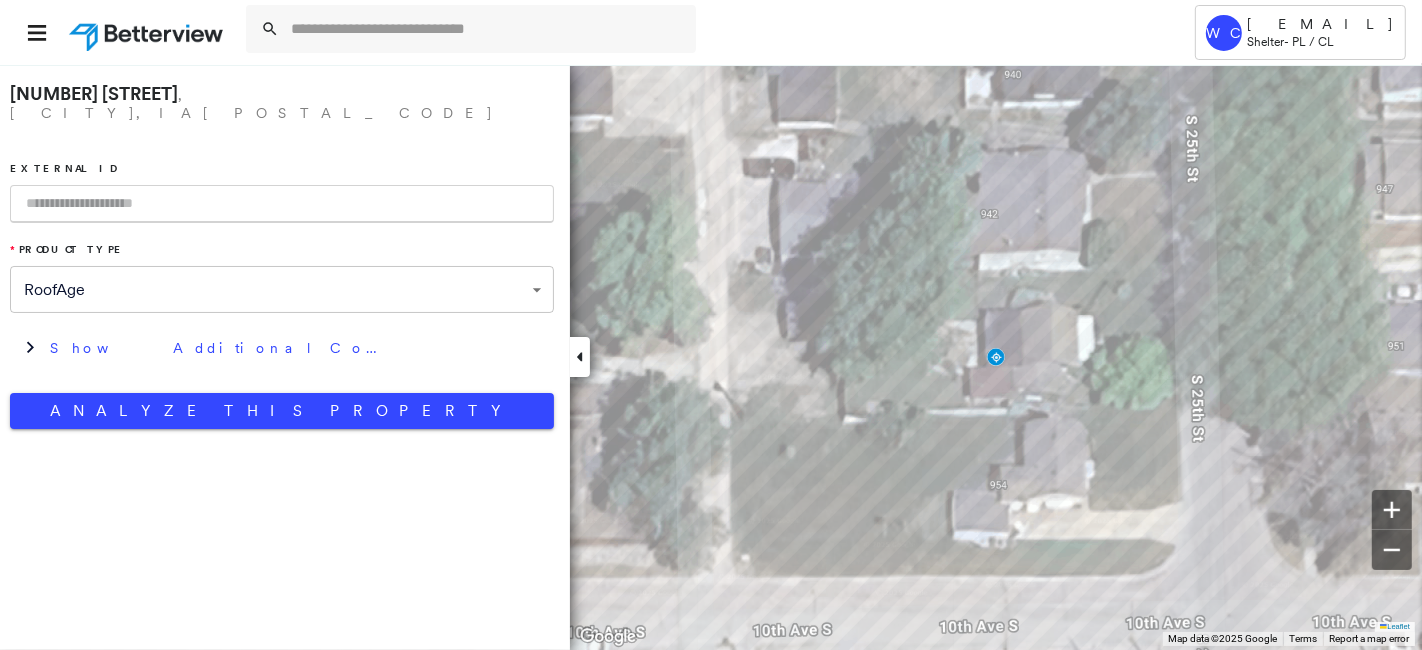 click at bounding box center [282, 204] 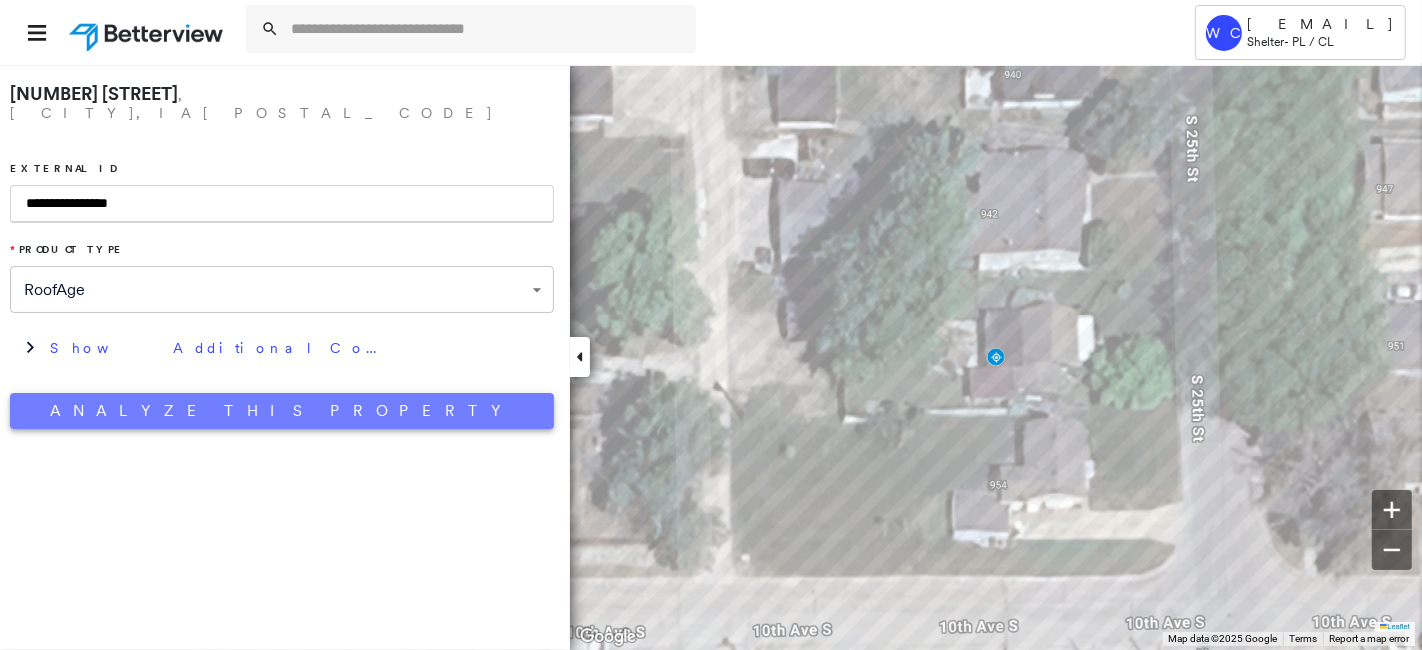 type on "**********" 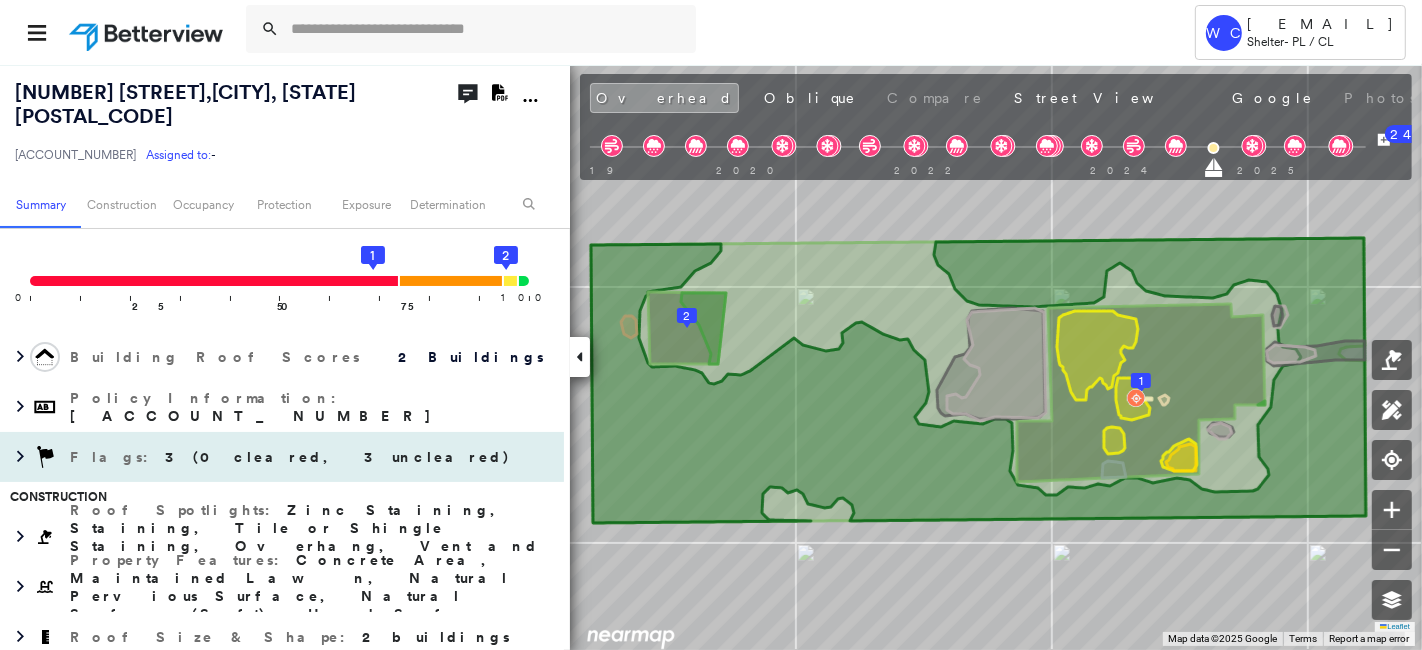 scroll, scrollTop: 222, scrollLeft: 0, axis: vertical 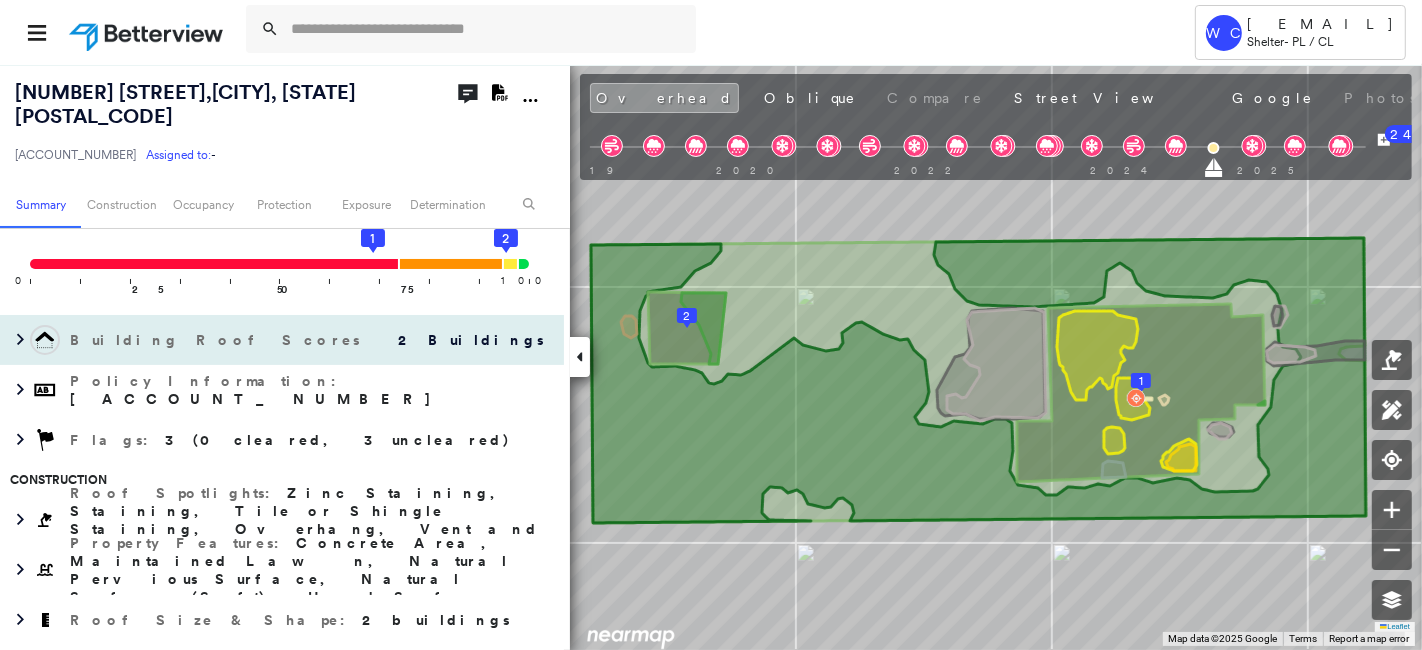 click on "Building Roof Scores" at bounding box center [217, 340] 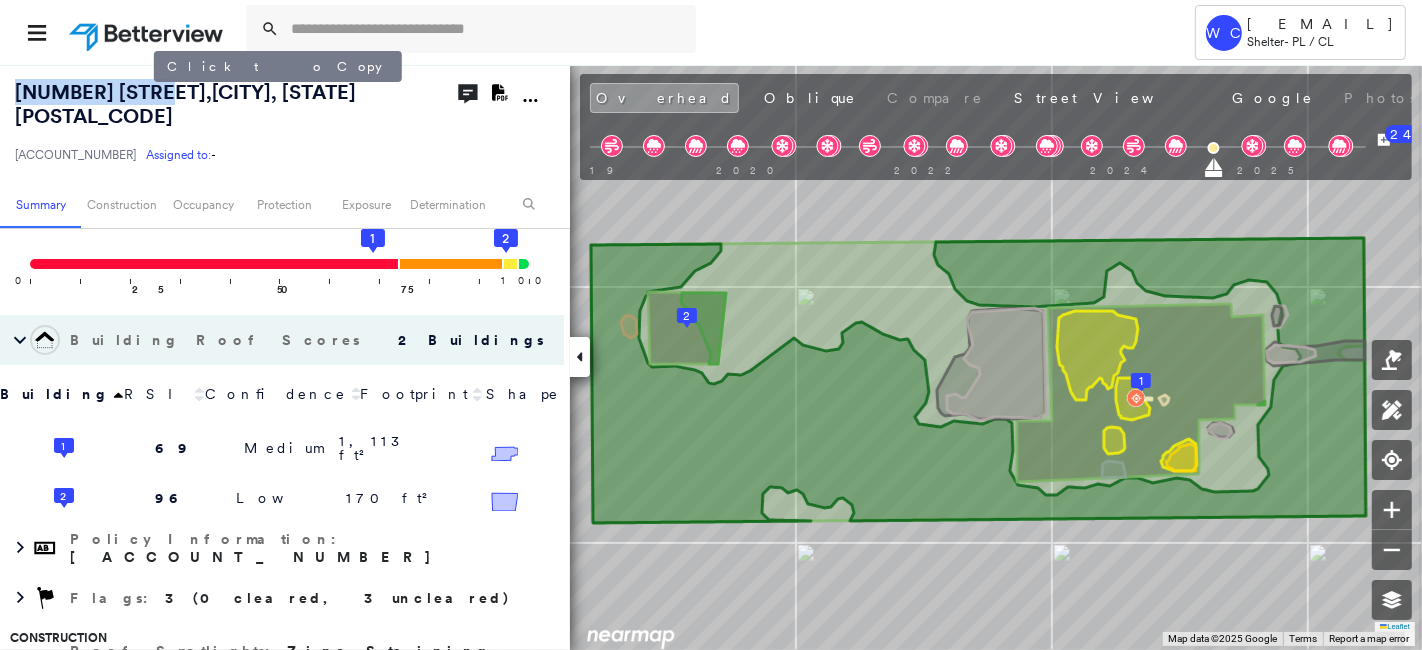 drag, startPoint x: 20, startPoint y: 92, endPoint x: 152, endPoint y: 96, distance: 132.0606 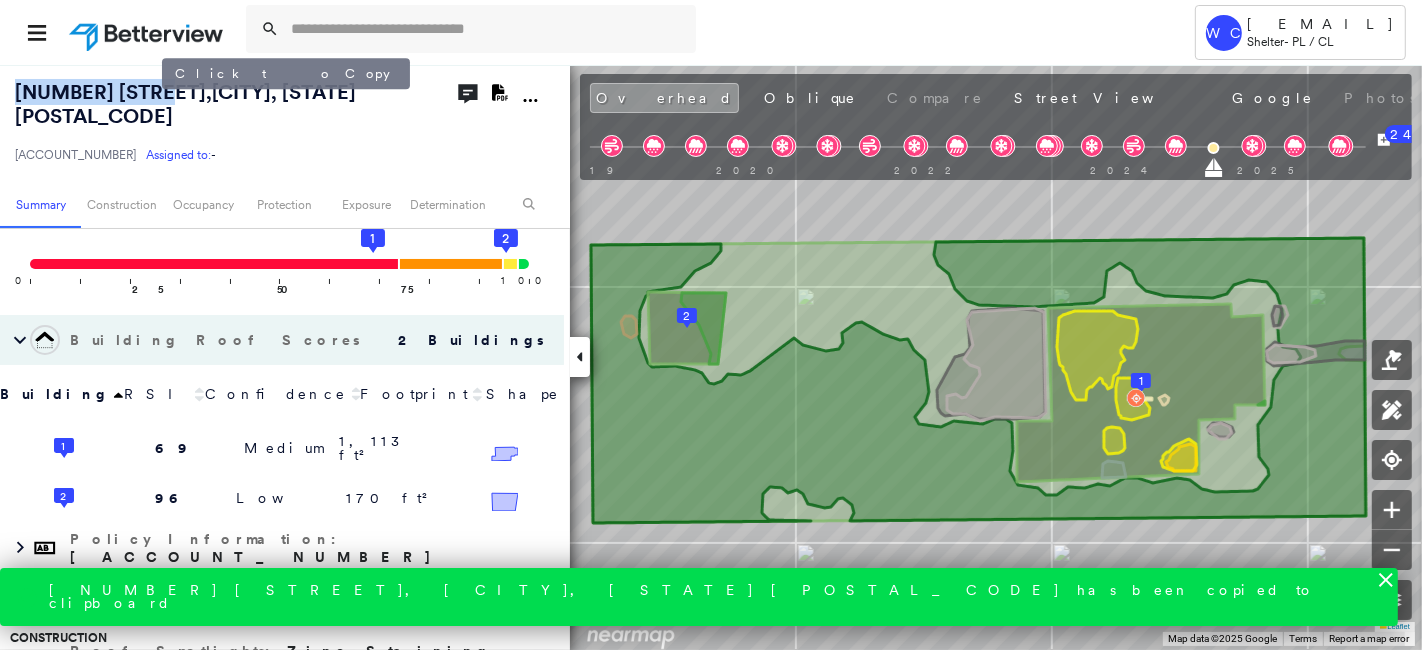 copy on "950 South 25th" 